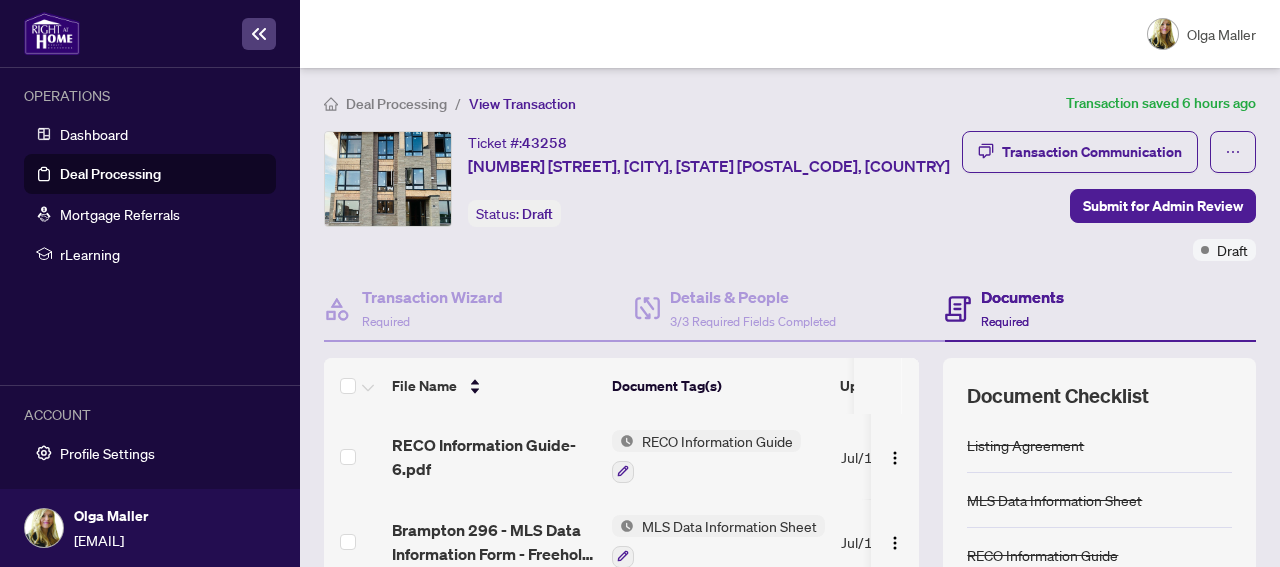 scroll, scrollTop: 0, scrollLeft: 0, axis: both 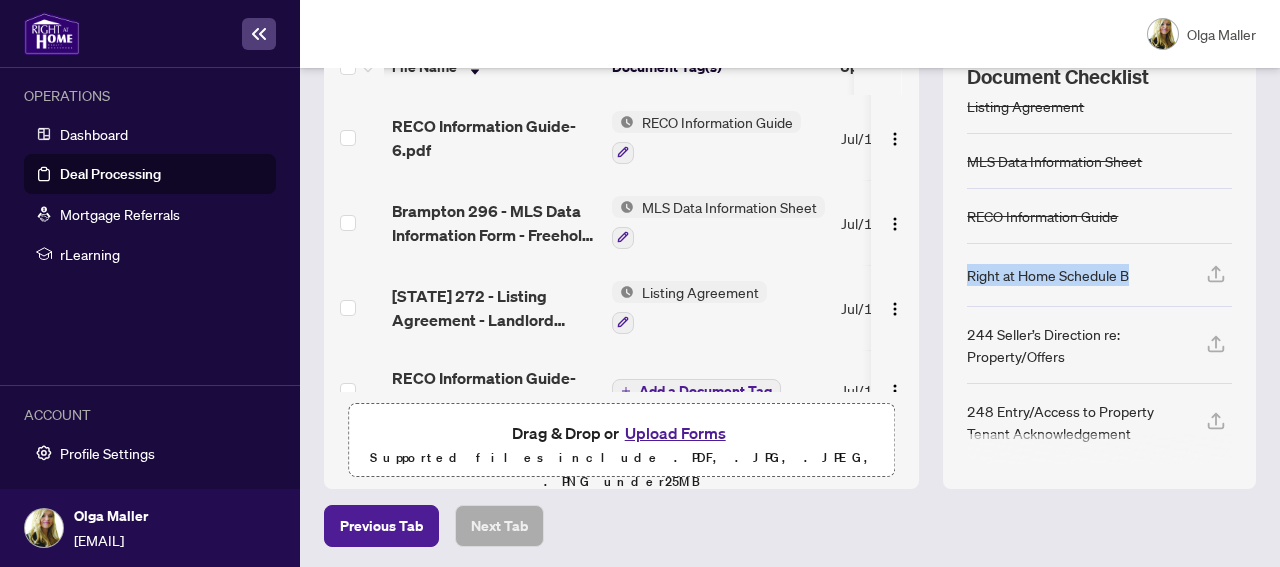 drag, startPoint x: 951, startPoint y: 271, endPoint x: 1111, endPoint y: 270, distance: 160.00313 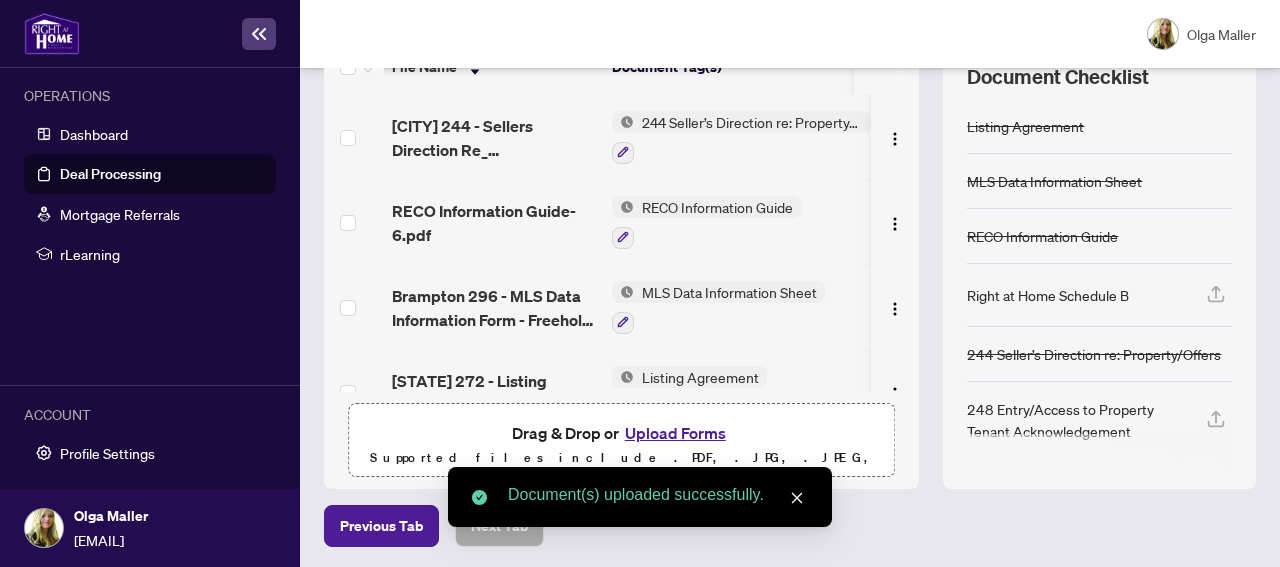 click 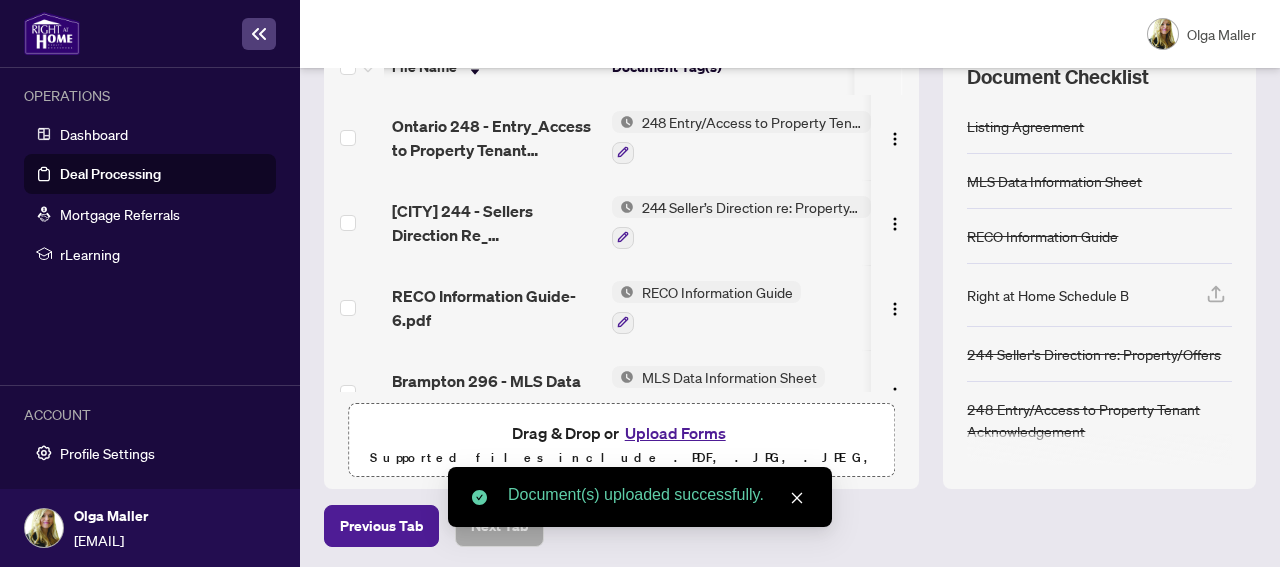 drag, startPoint x: 795, startPoint y: 501, endPoint x: 816, endPoint y: 501, distance: 21 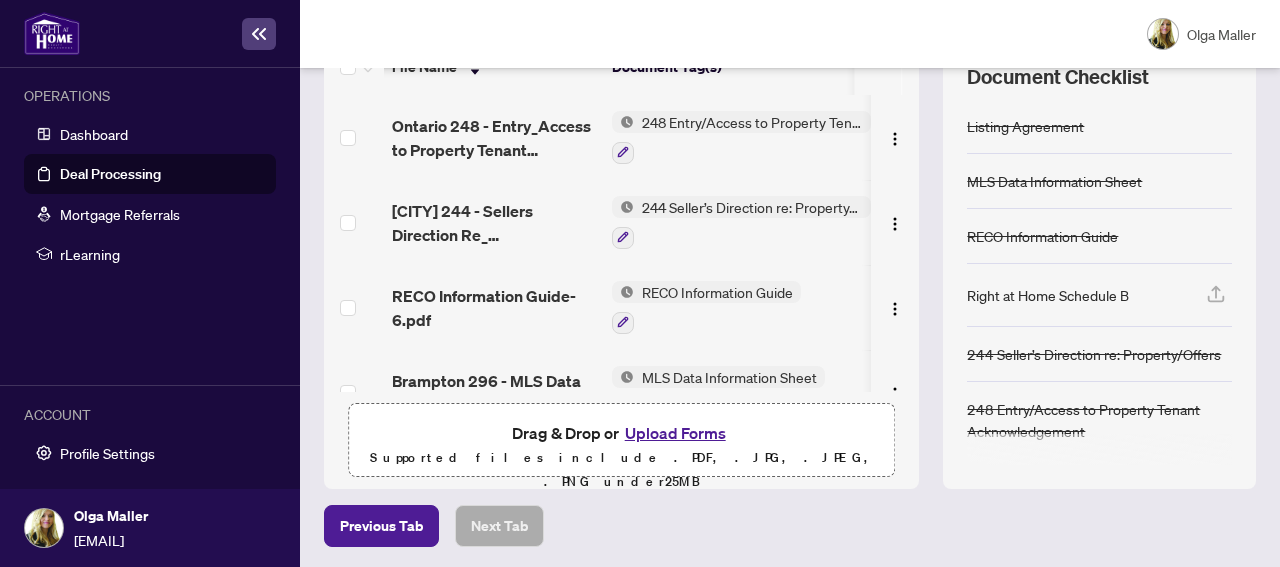 click 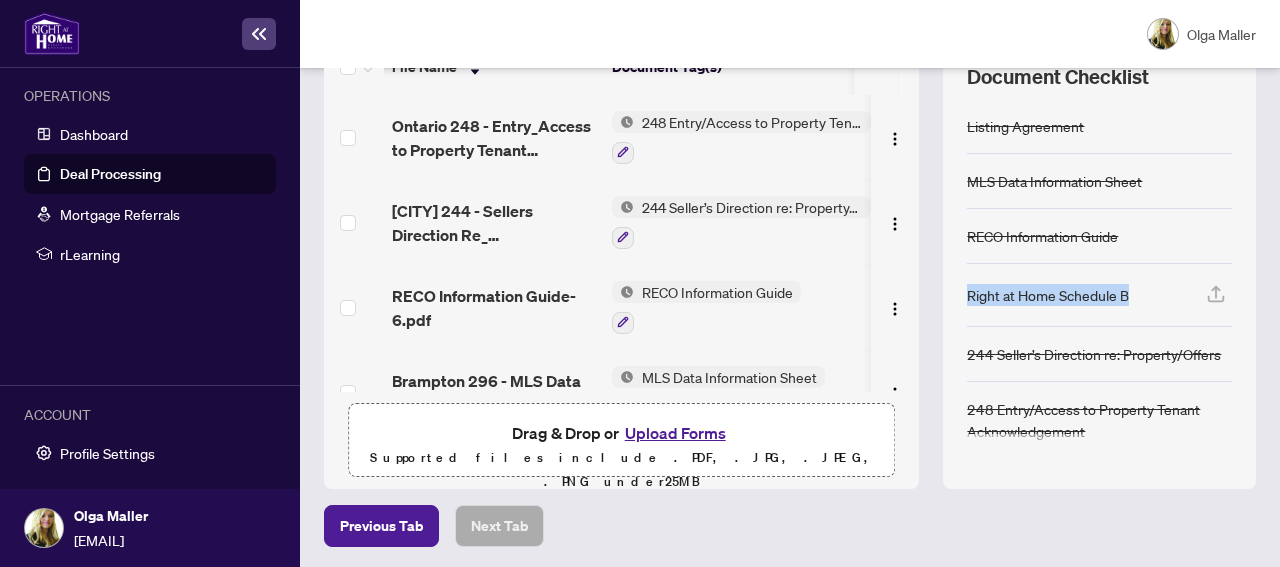 drag, startPoint x: 1118, startPoint y: 293, endPoint x: 952, endPoint y: 290, distance: 166.0271 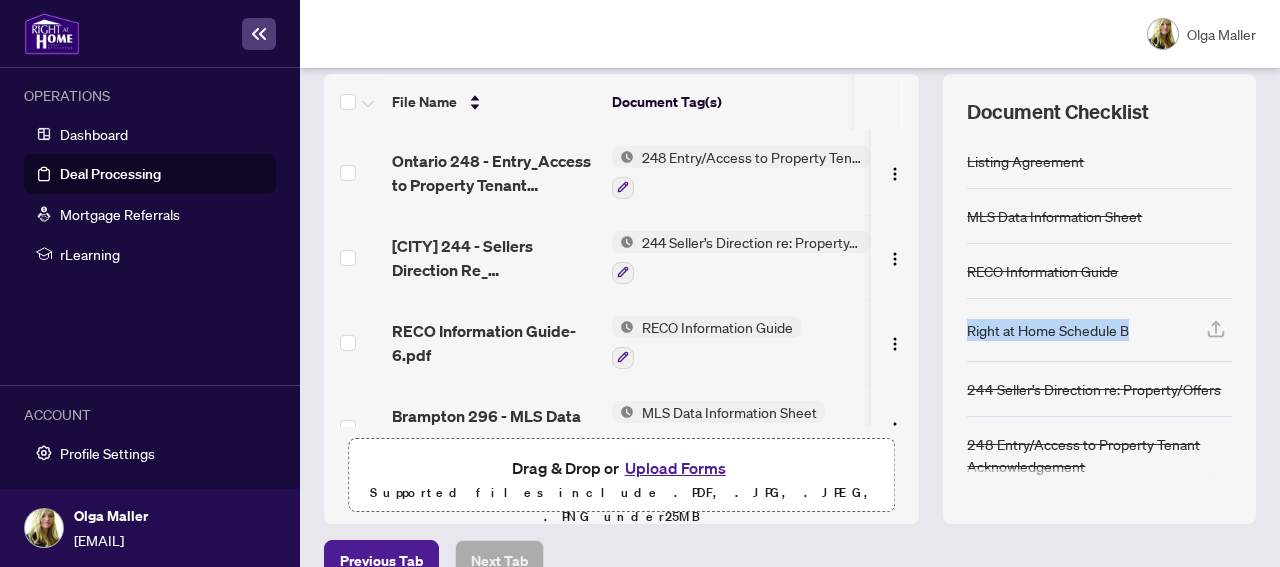 scroll, scrollTop: 319, scrollLeft: 0, axis: vertical 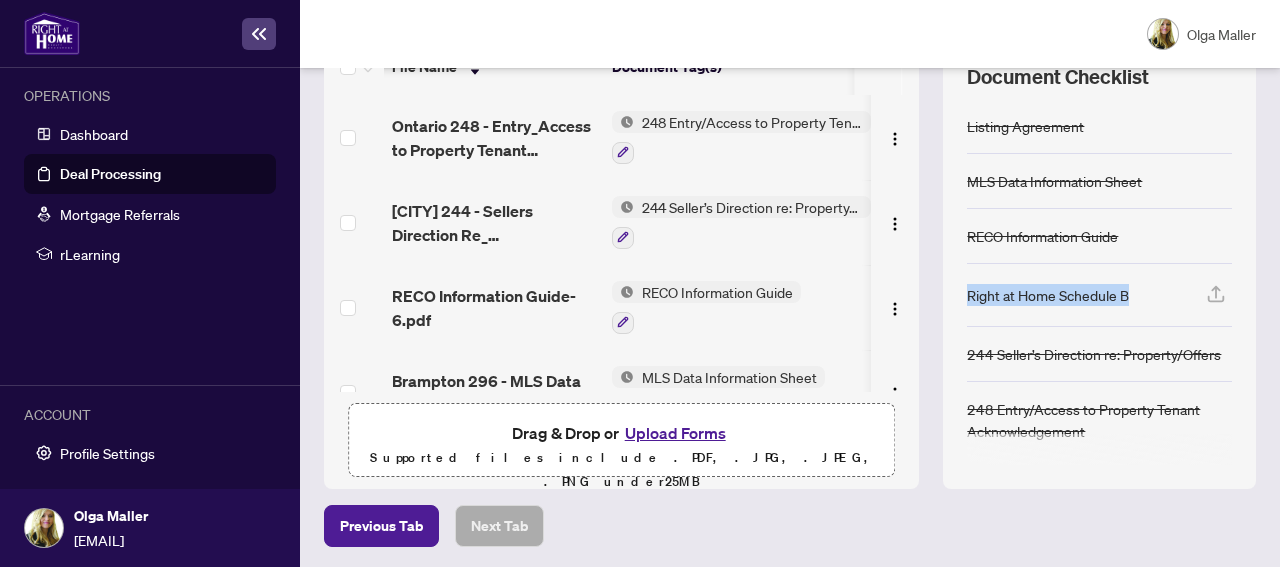click 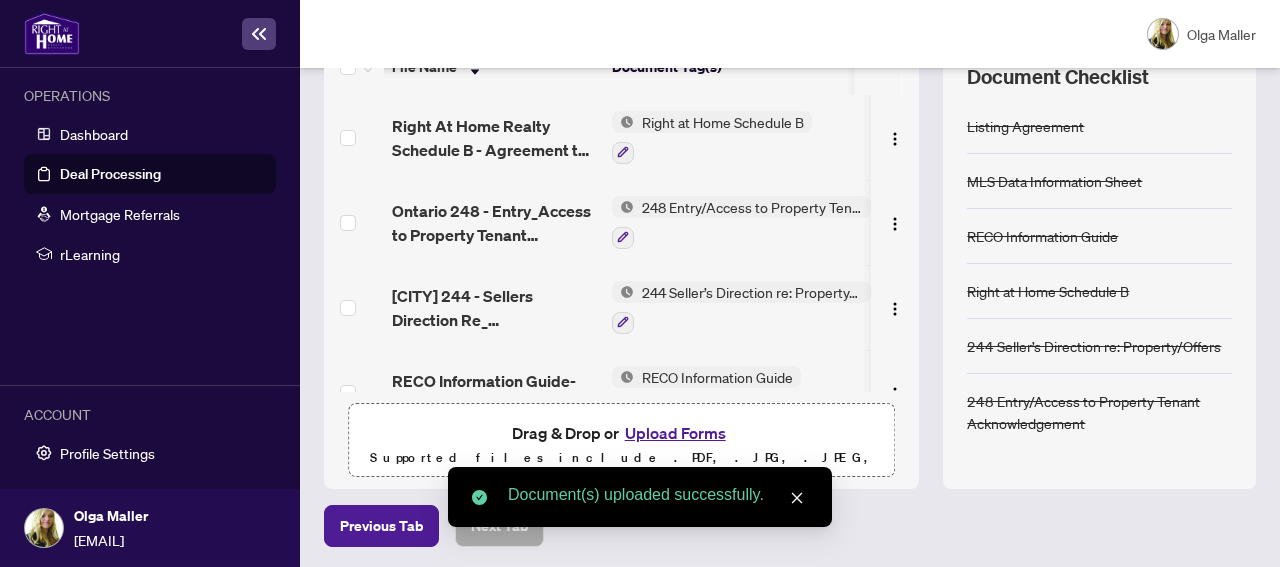click 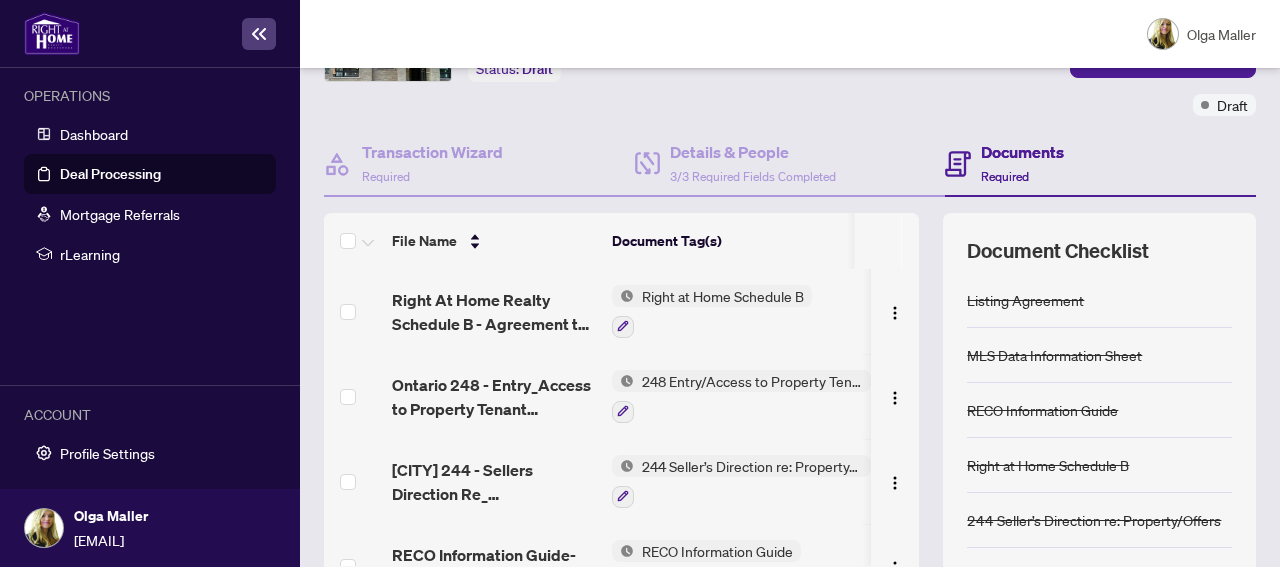 scroll, scrollTop: 0, scrollLeft: 0, axis: both 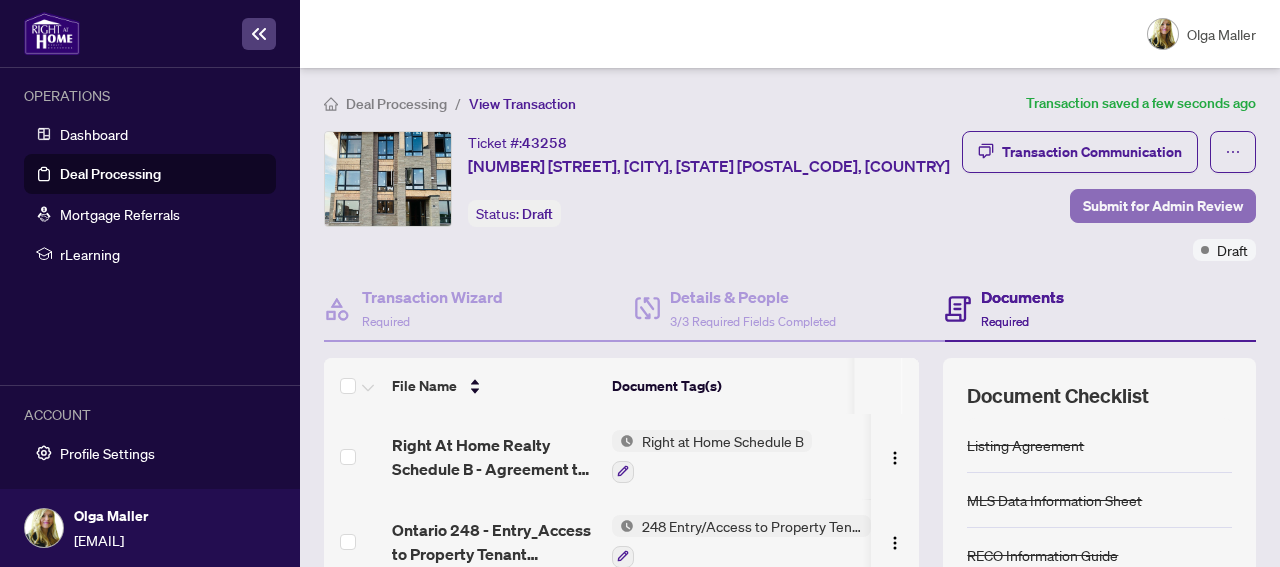 click on "Submit for Admin Review" at bounding box center (1163, 206) 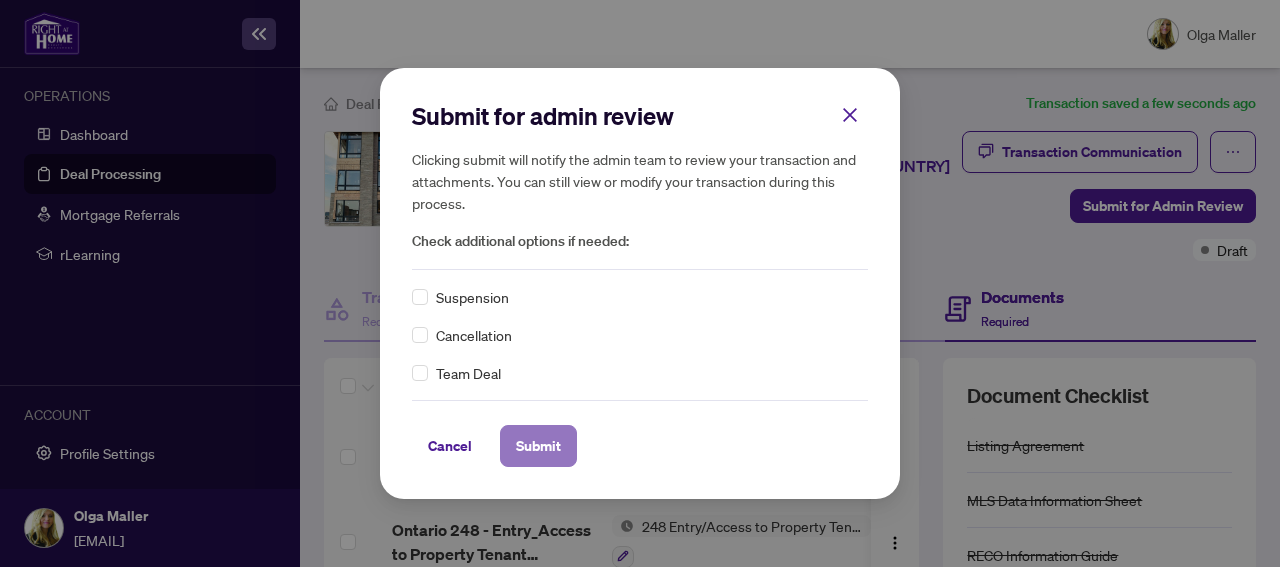 click on "Submit" at bounding box center [538, 446] 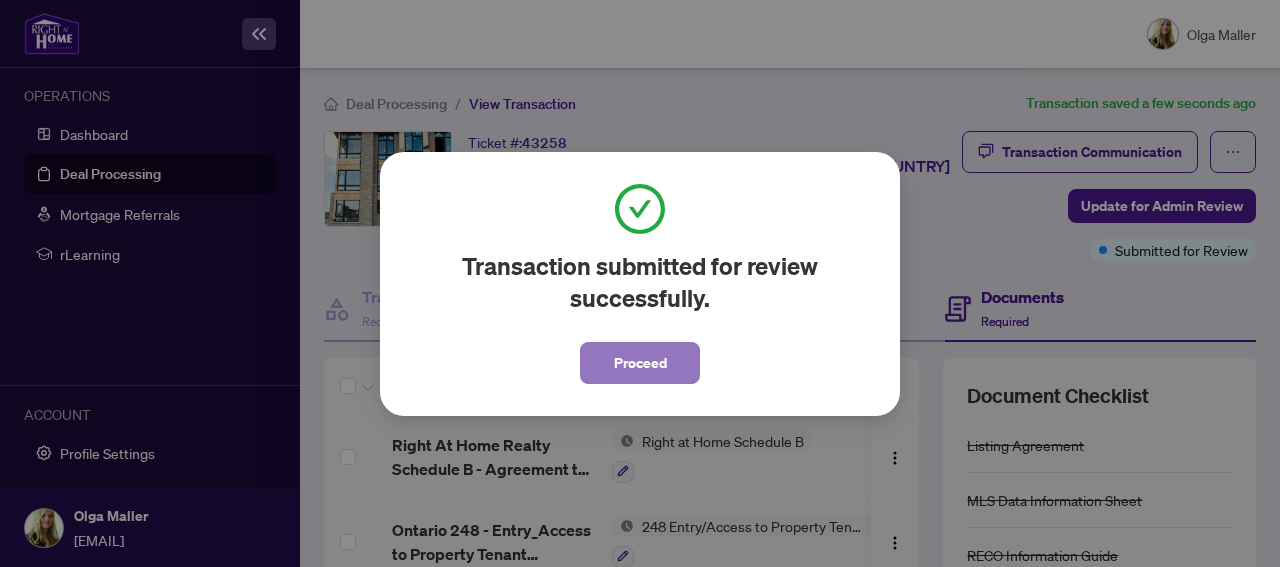 click on "Proceed" at bounding box center [640, 363] 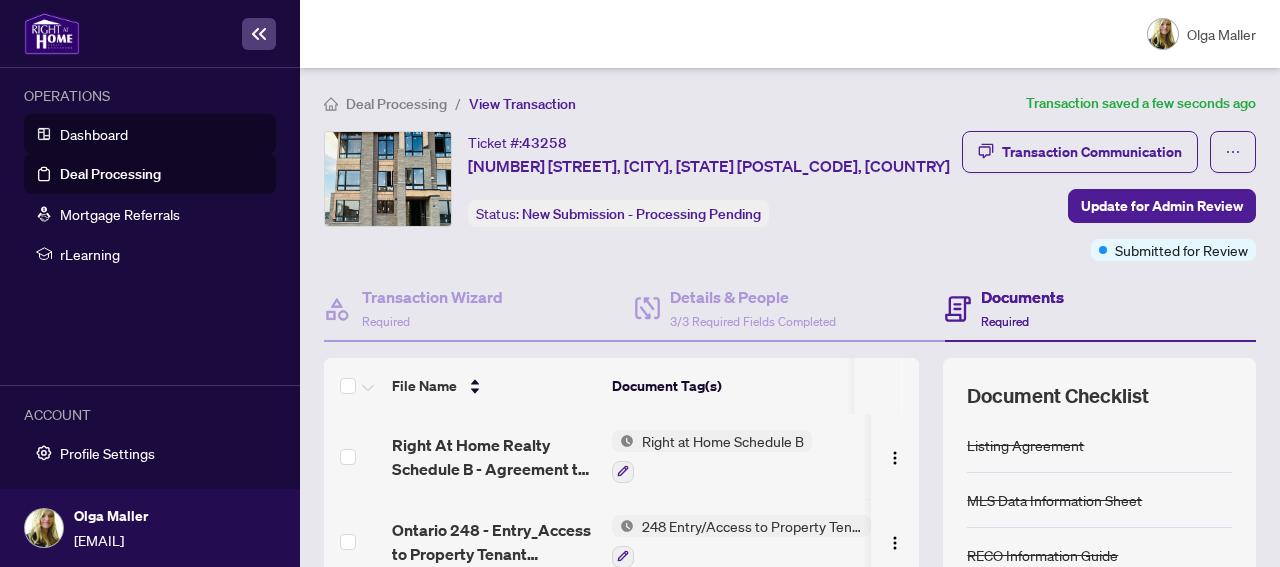 click on "Dashboard" at bounding box center [94, 134] 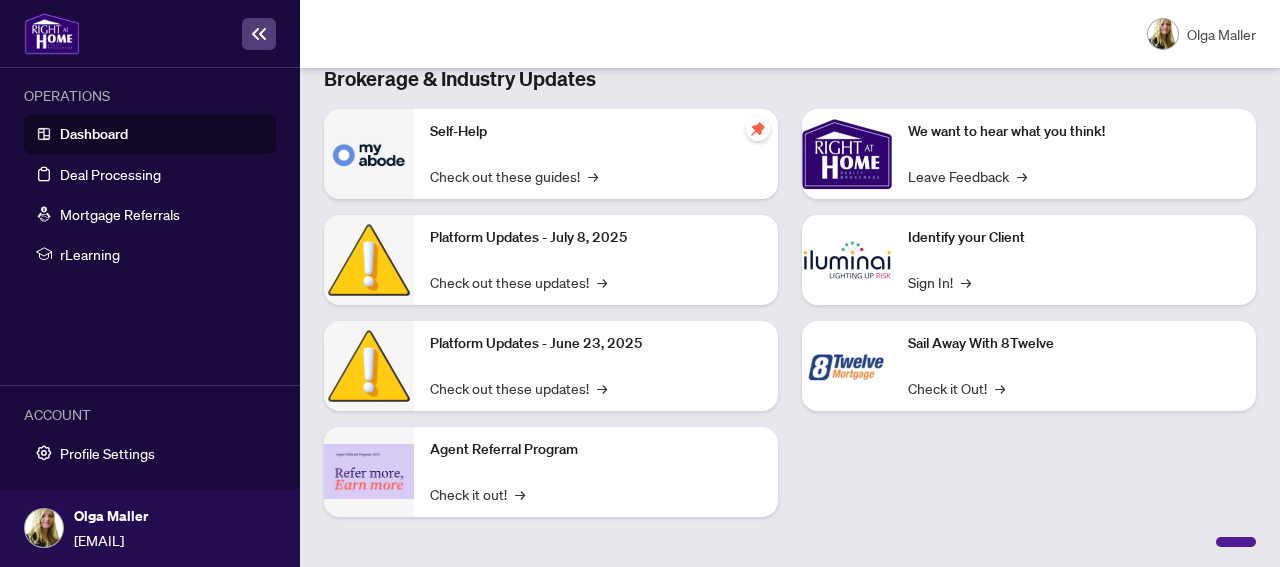 scroll, scrollTop: 393, scrollLeft: 0, axis: vertical 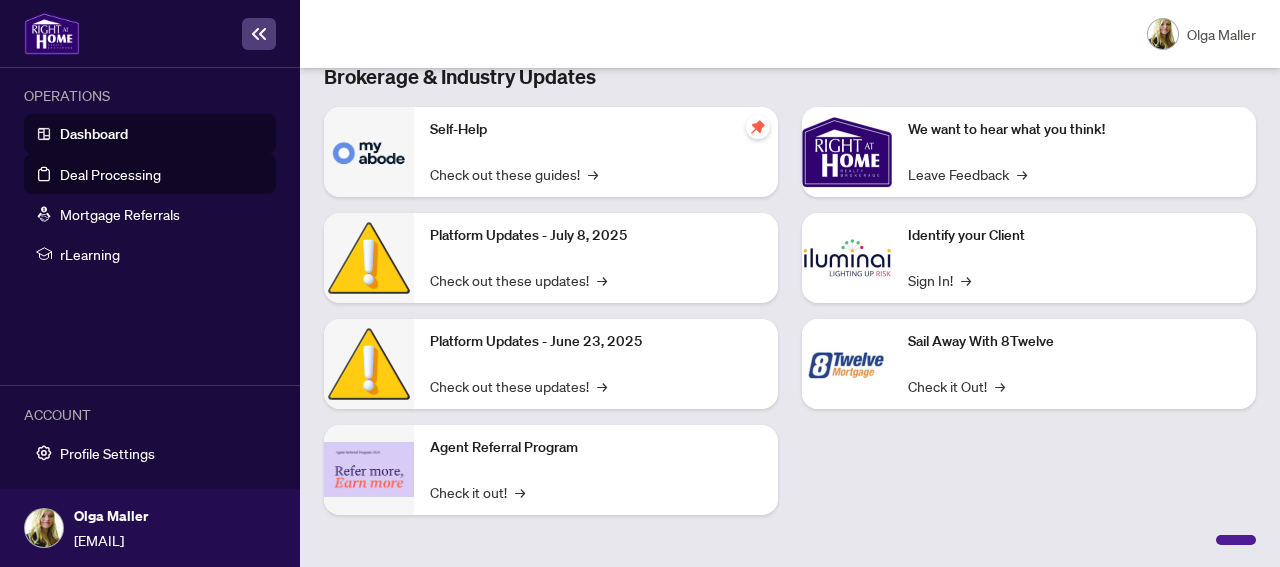 click on "Deal Processing" at bounding box center (110, 174) 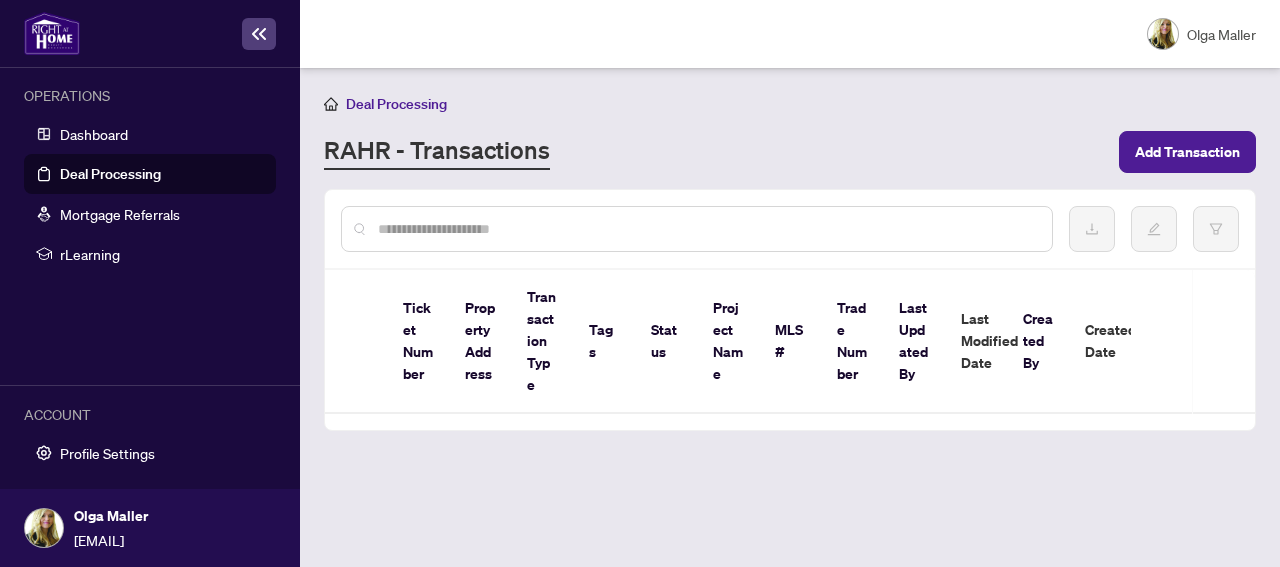 scroll, scrollTop: 0, scrollLeft: 0, axis: both 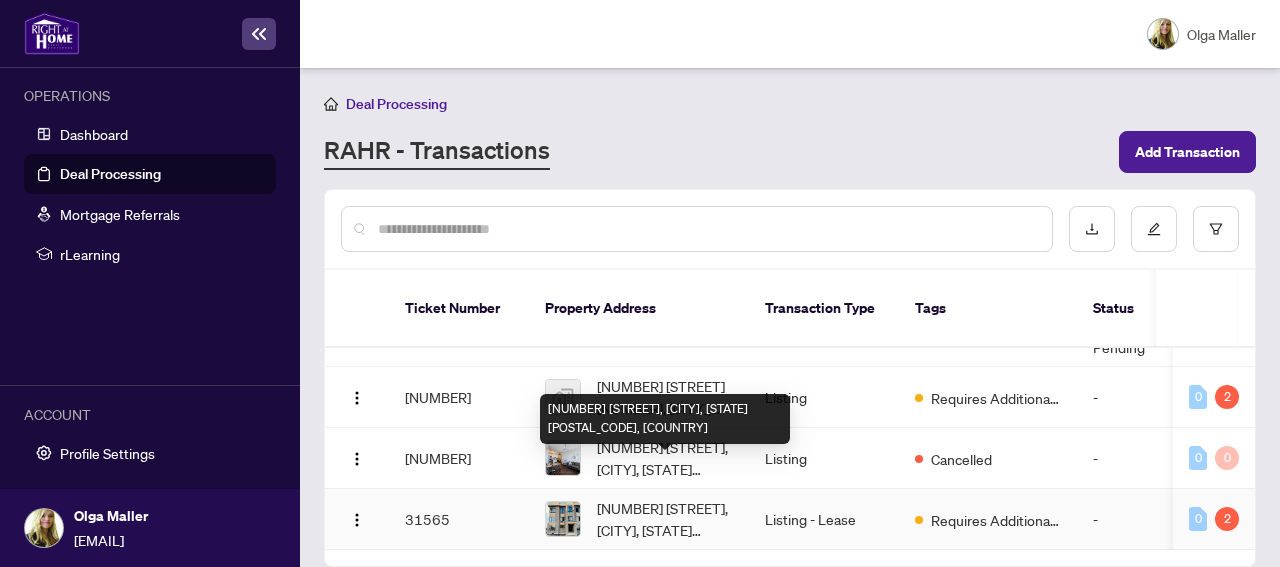 click on "[NUMBER] [STREET], [CITY], [STATE] [POSTAL_CODE], [COUNTRY]" at bounding box center (665, 519) 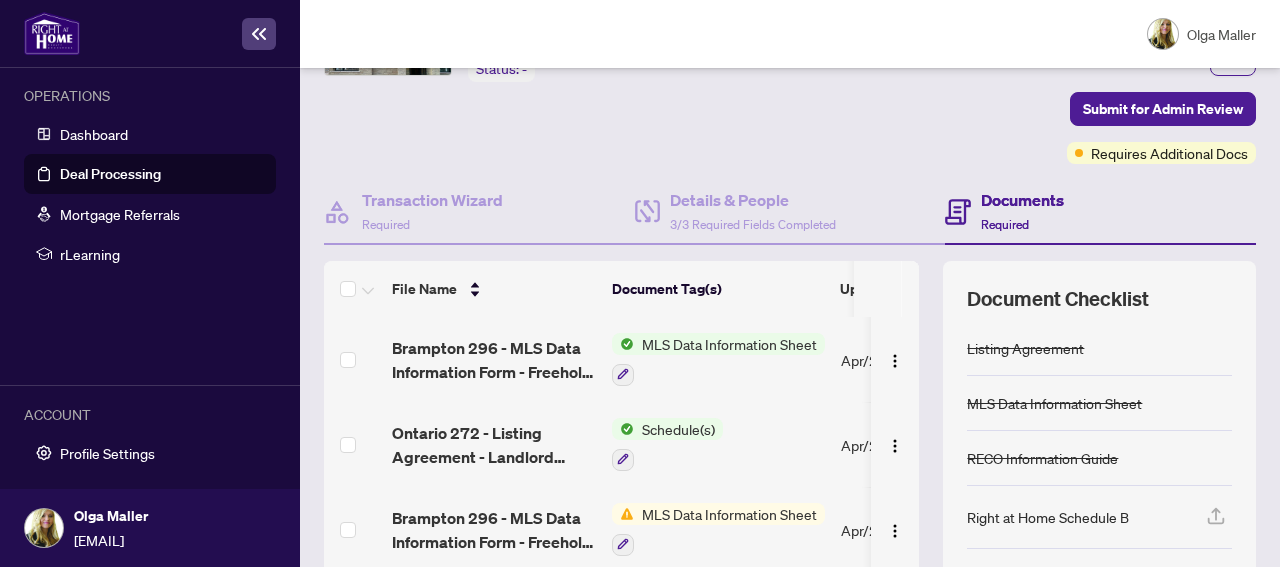 scroll, scrollTop: 103, scrollLeft: 0, axis: vertical 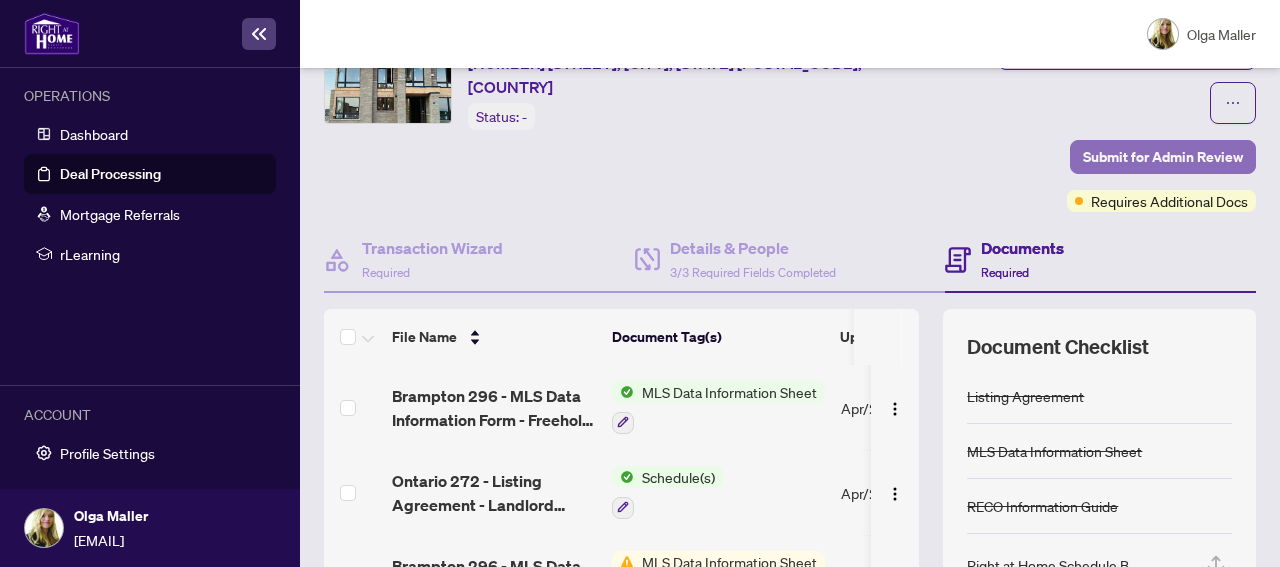 click on "Submit for Admin Review" at bounding box center (1163, 157) 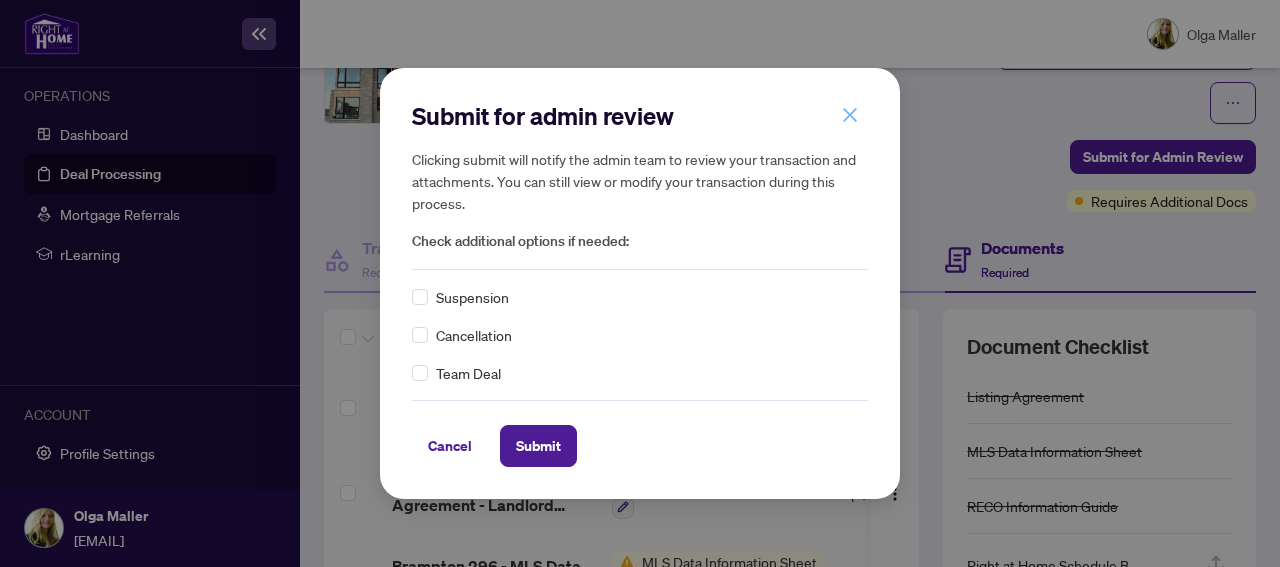 click 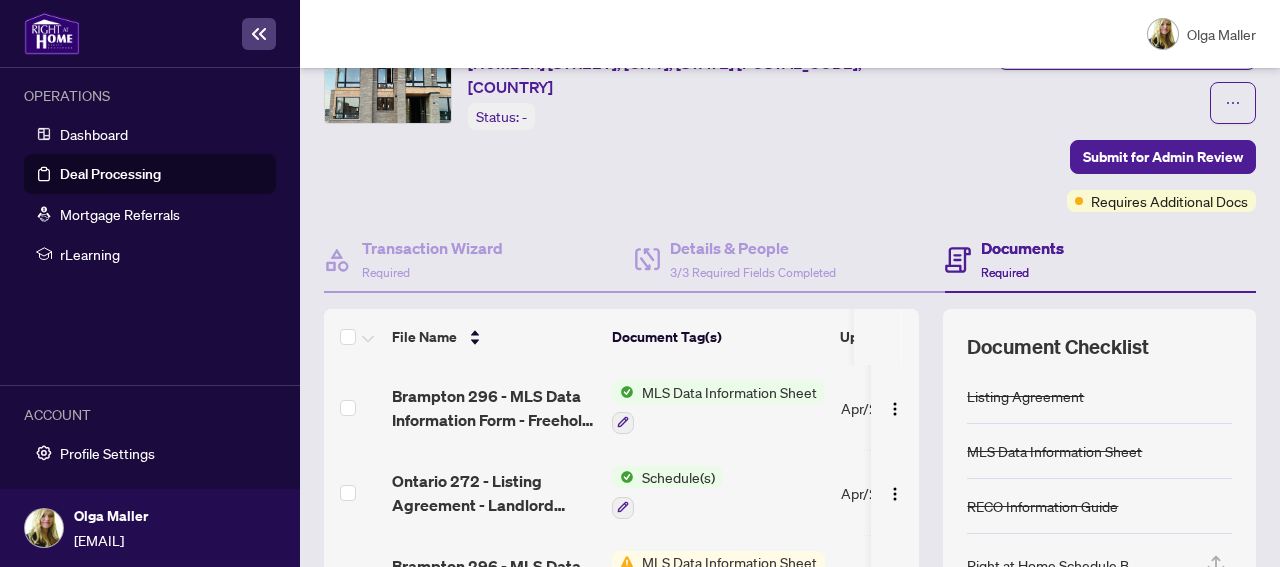 scroll, scrollTop: 20, scrollLeft: 0, axis: vertical 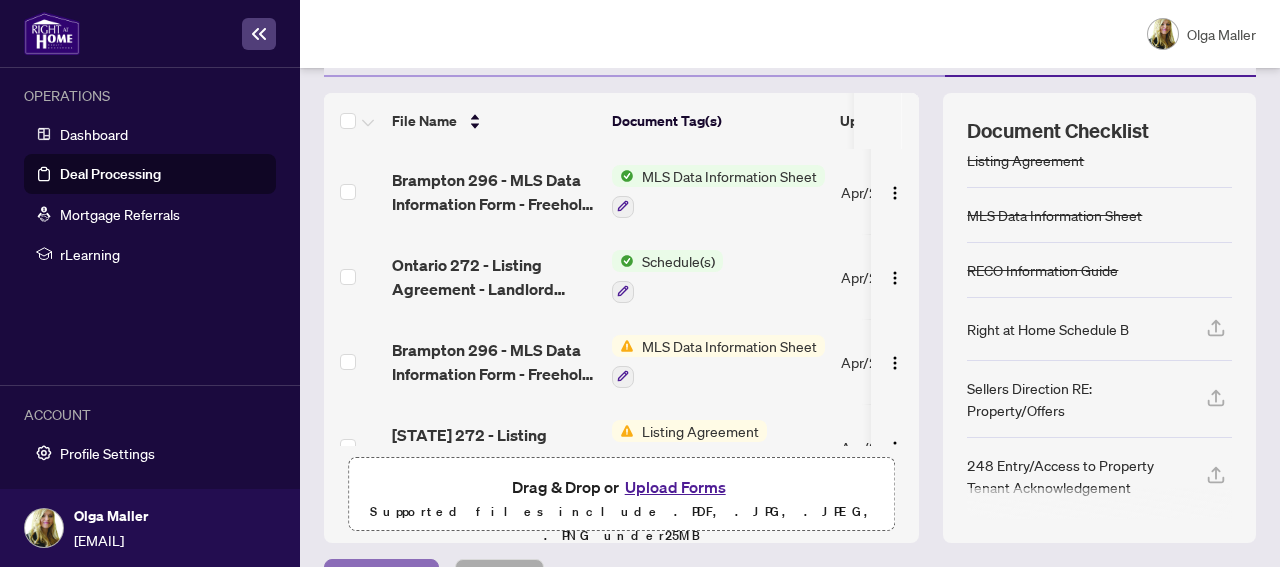 click on "Previous Tab" at bounding box center (381, 580) 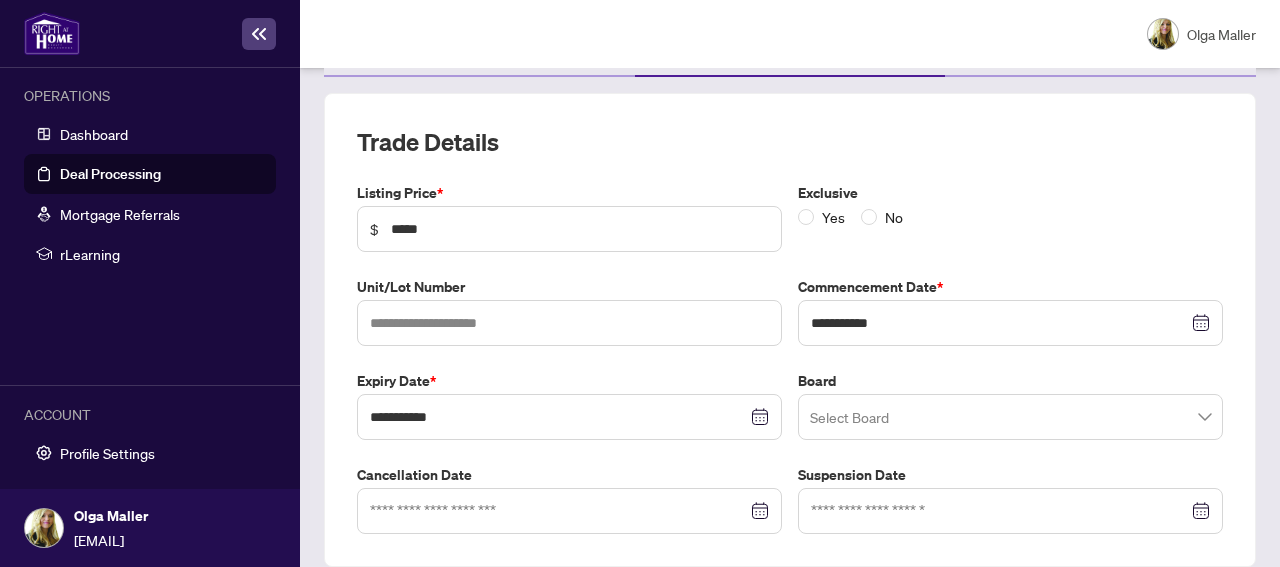 scroll, scrollTop: 427, scrollLeft: 0, axis: vertical 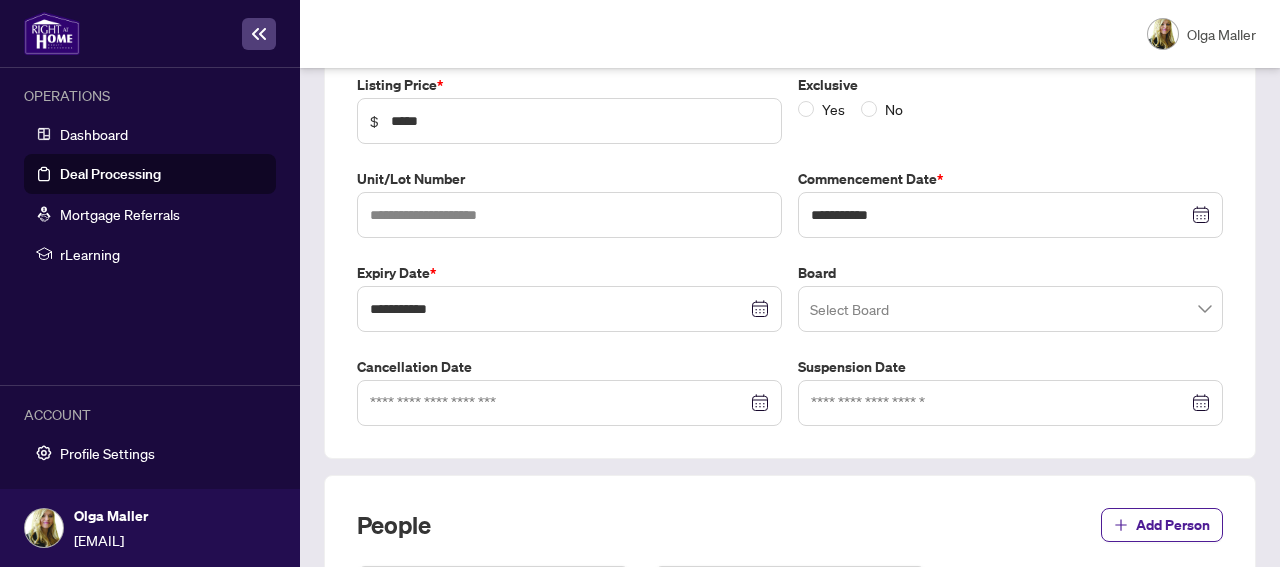 click at bounding box center (1010, 403) 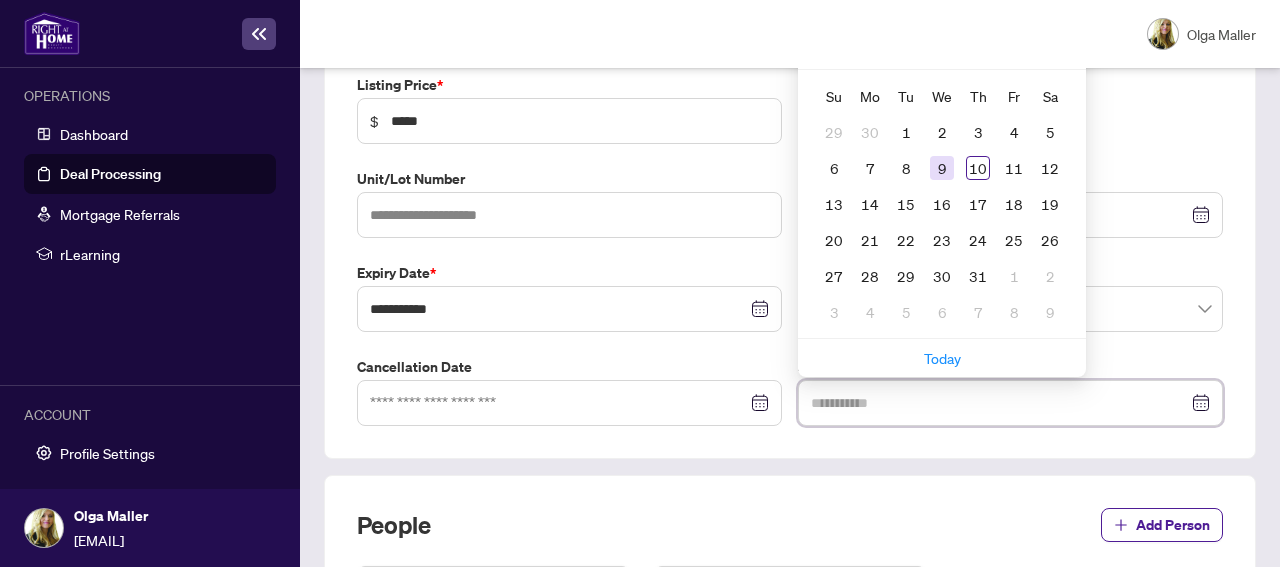 type on "**********" 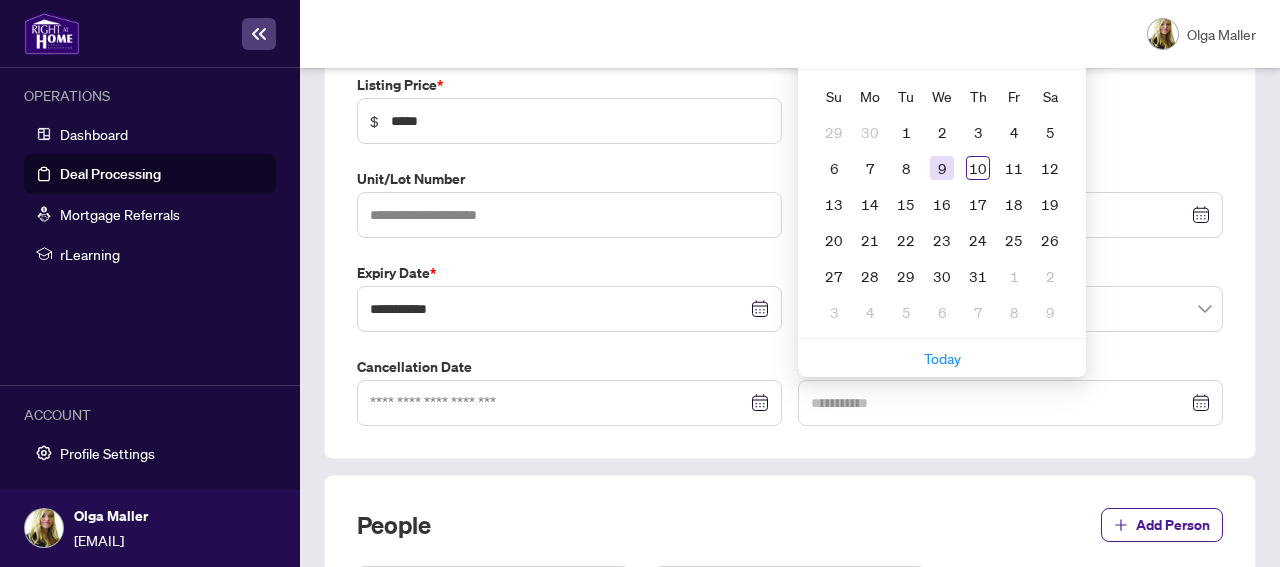 click on "9" at bounding box center (942, 168) 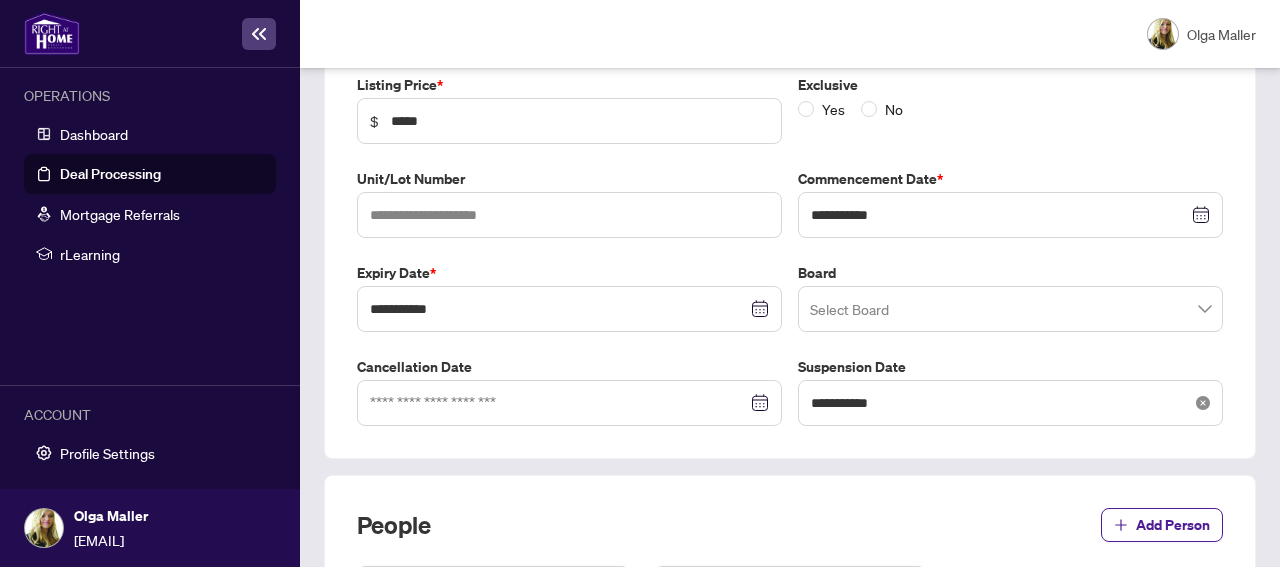 click 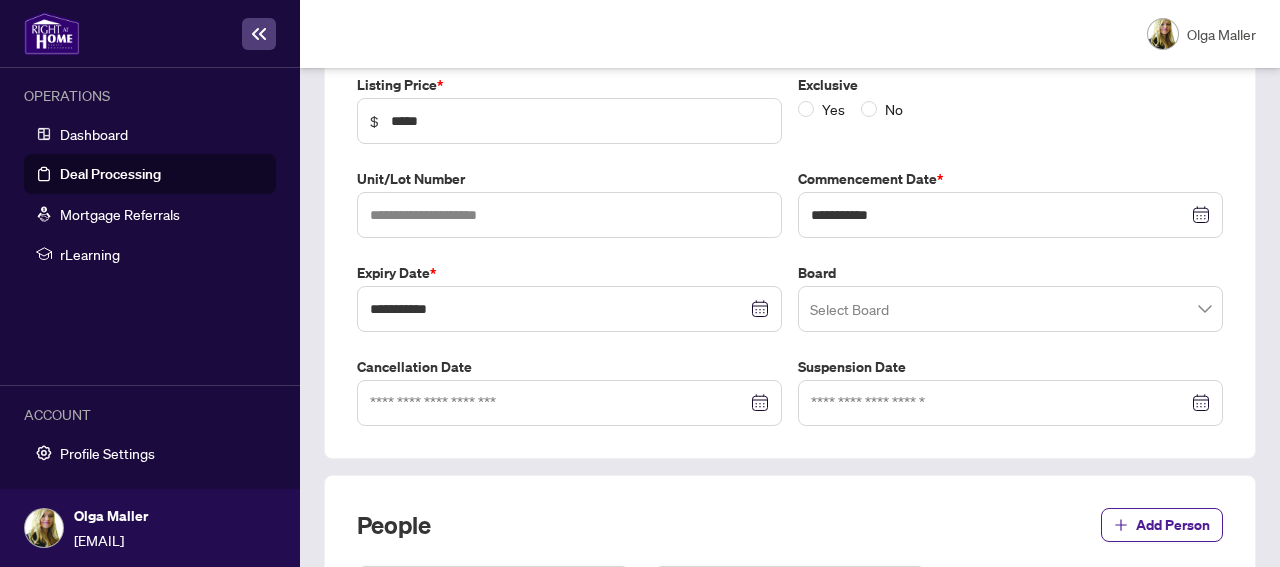 click at bounding box center (1010, 403) 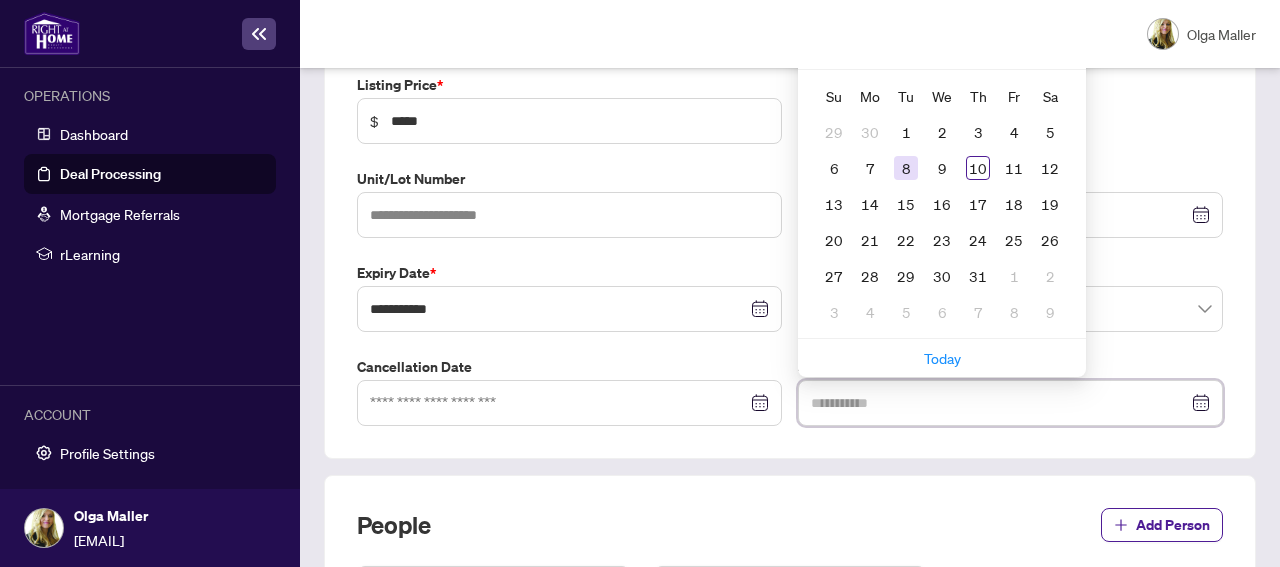 type on "**********" 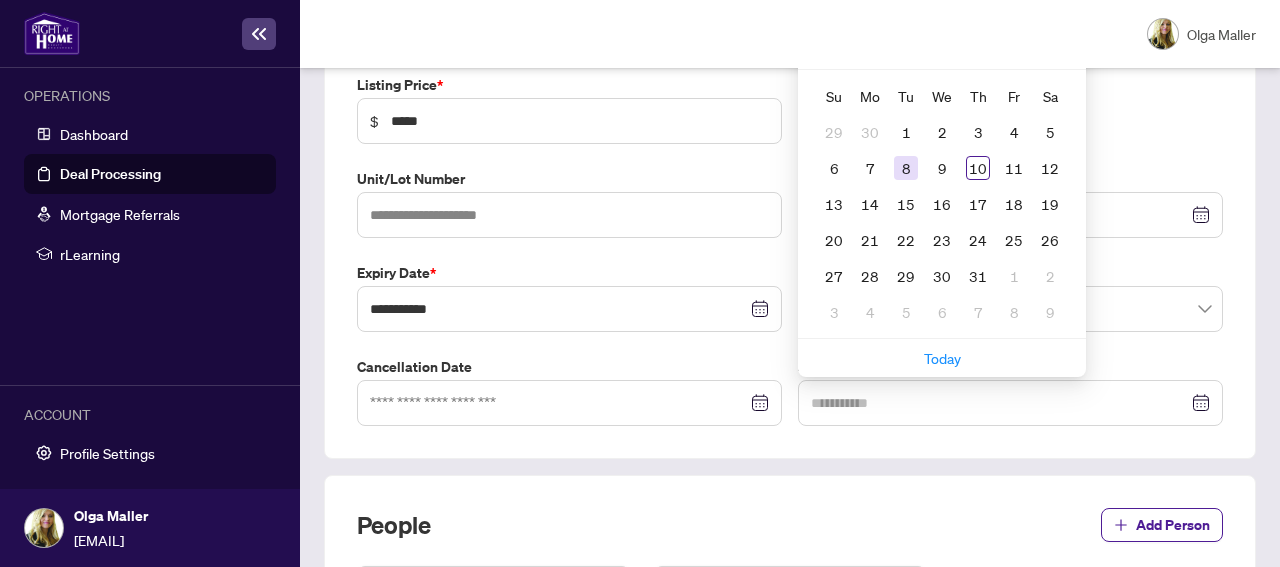 click on "8" at bounding box center [906, 168] 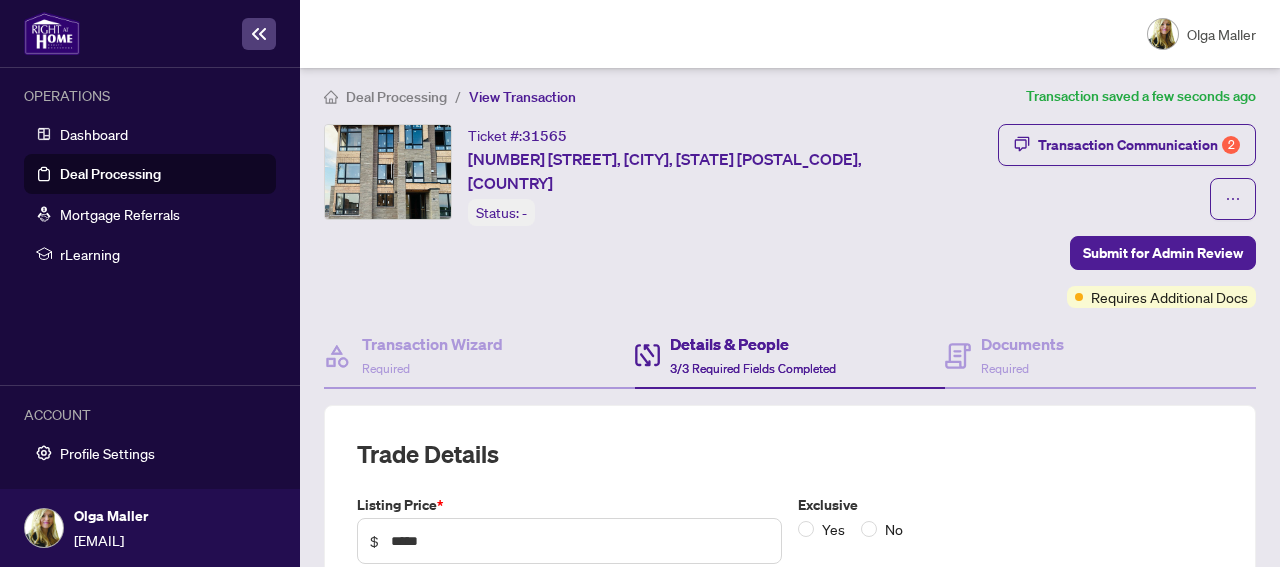 scroll, scrollTop: 0, scrollLeft: 0, axis: both 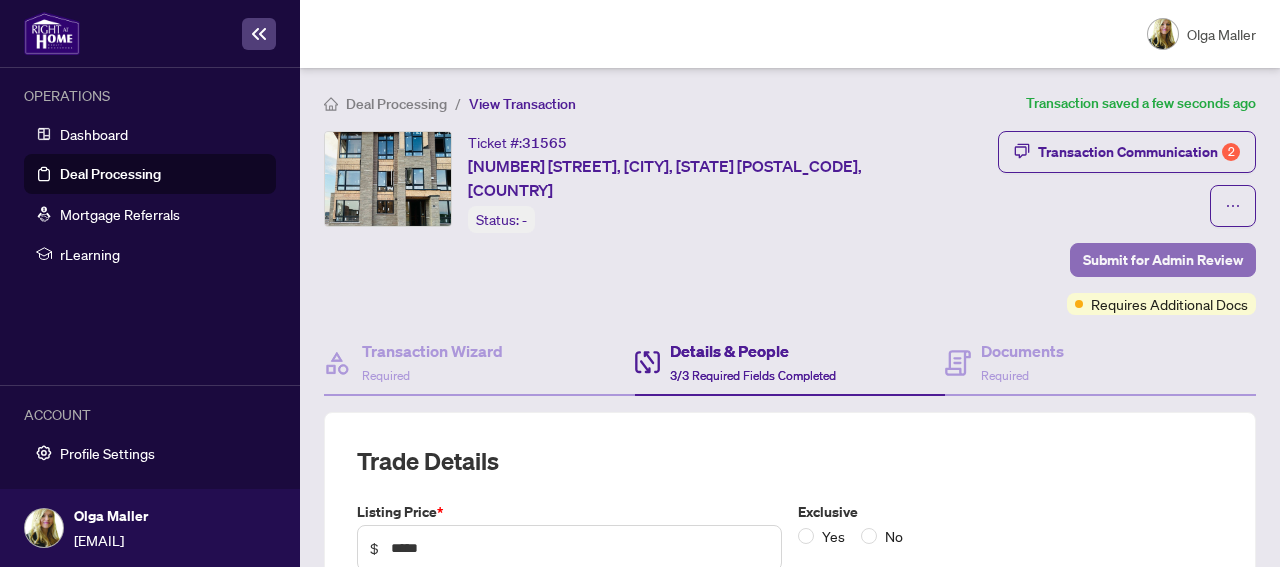click on "Submit for Admin Review" at bounding box center (1163, 260) 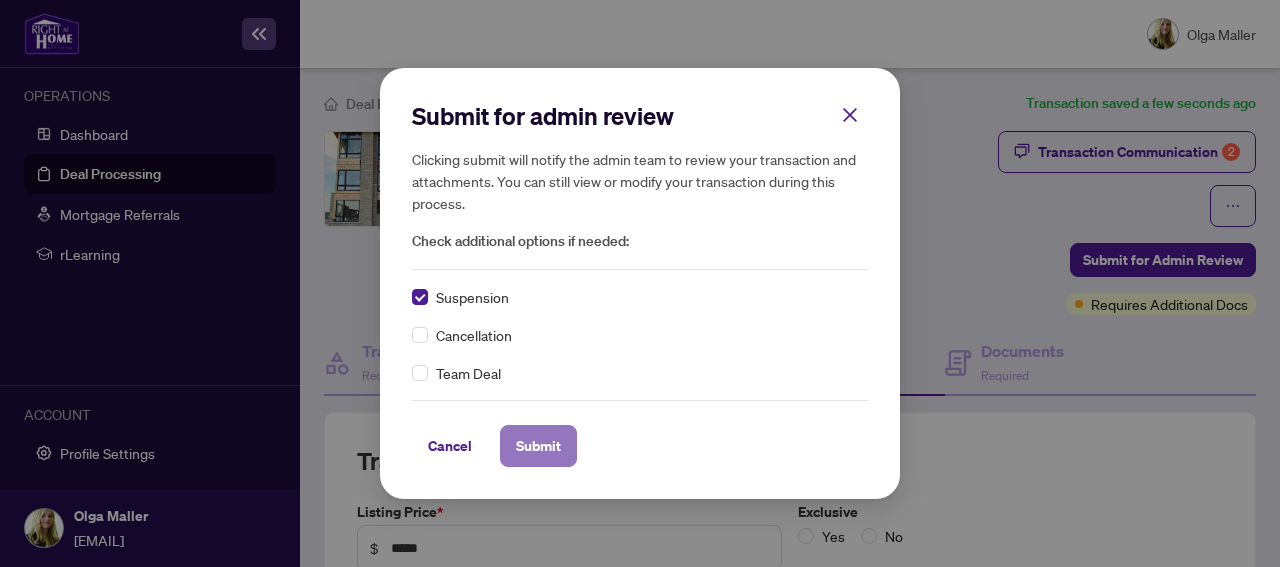 click on "Submit" at bounding box center [538, 446] 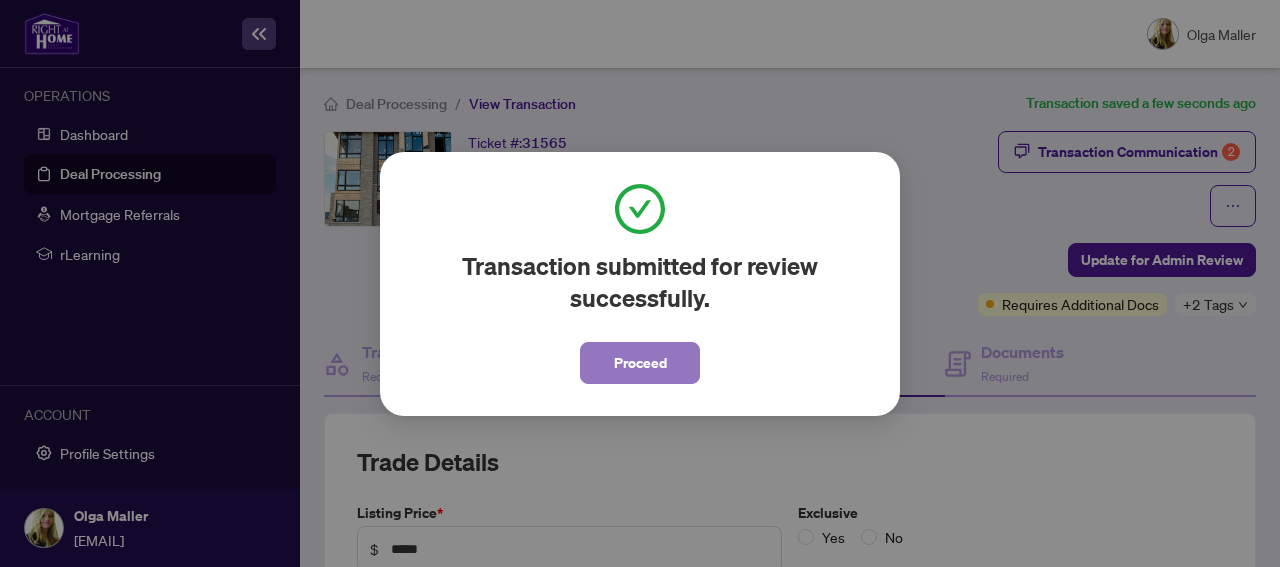 click on "Proceed" at bounding box center [640, 363] 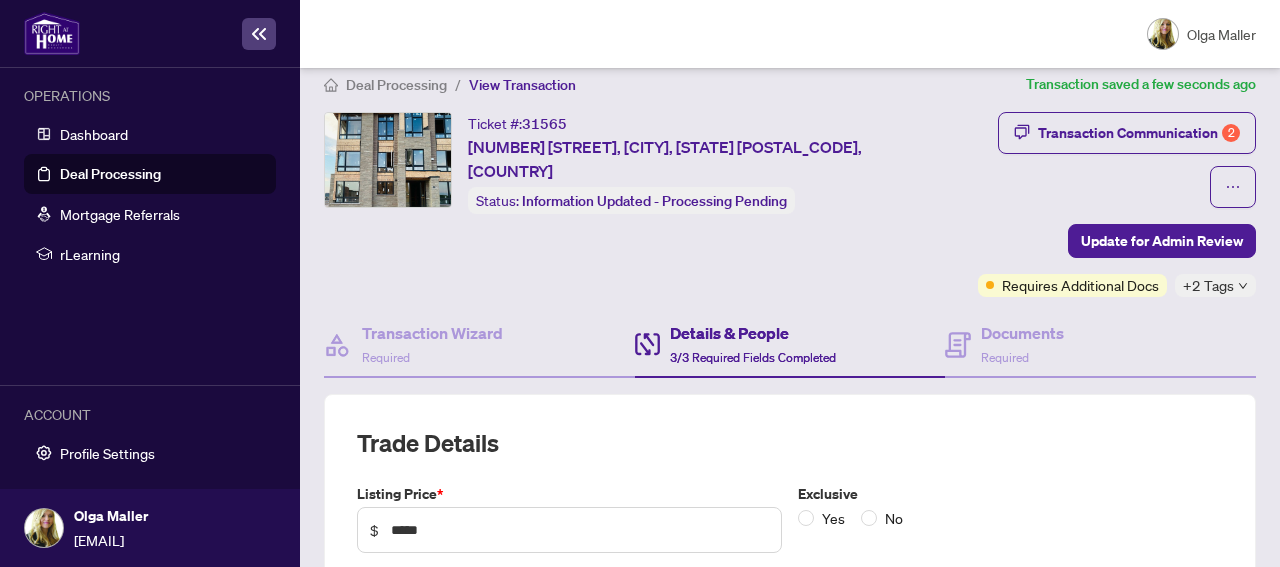 scroll, scrollTop: 0, scrollLeft: 0, axis: both 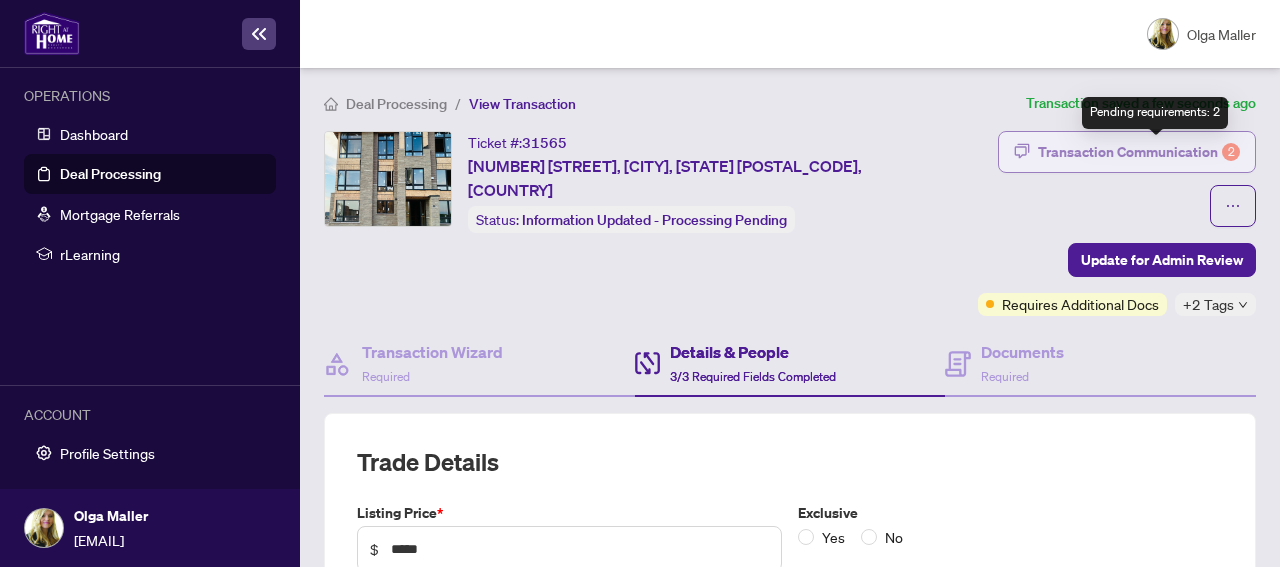 click on "2" at bounding box center [1231, 152] 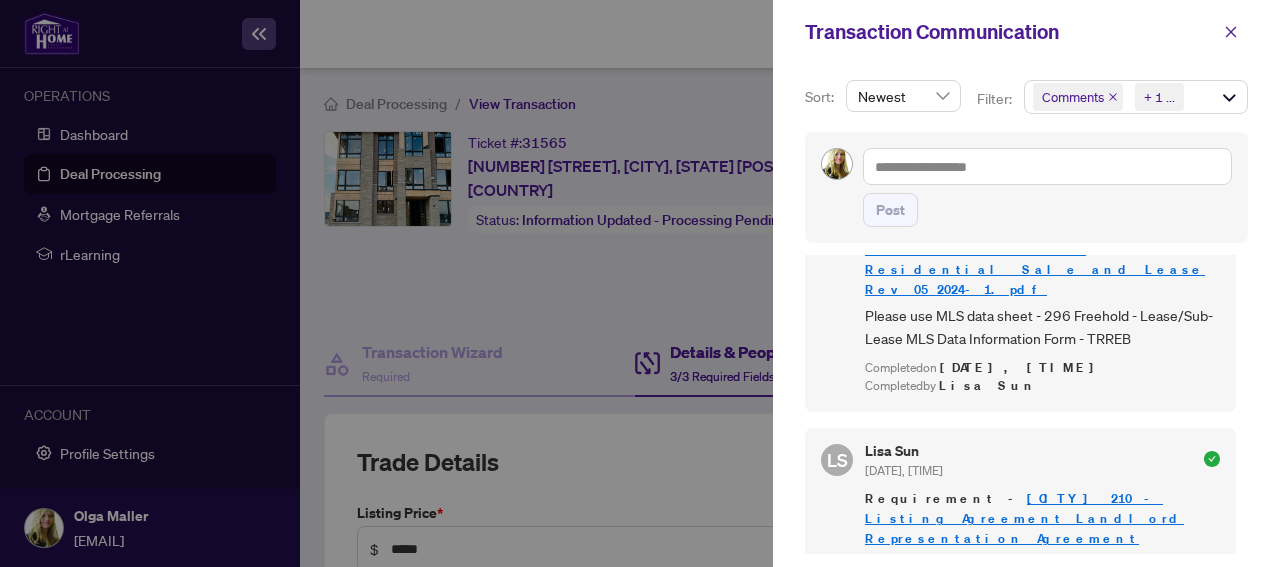 scroll, scrollTop: 1000, scrollLeft: 0, axis: vertical 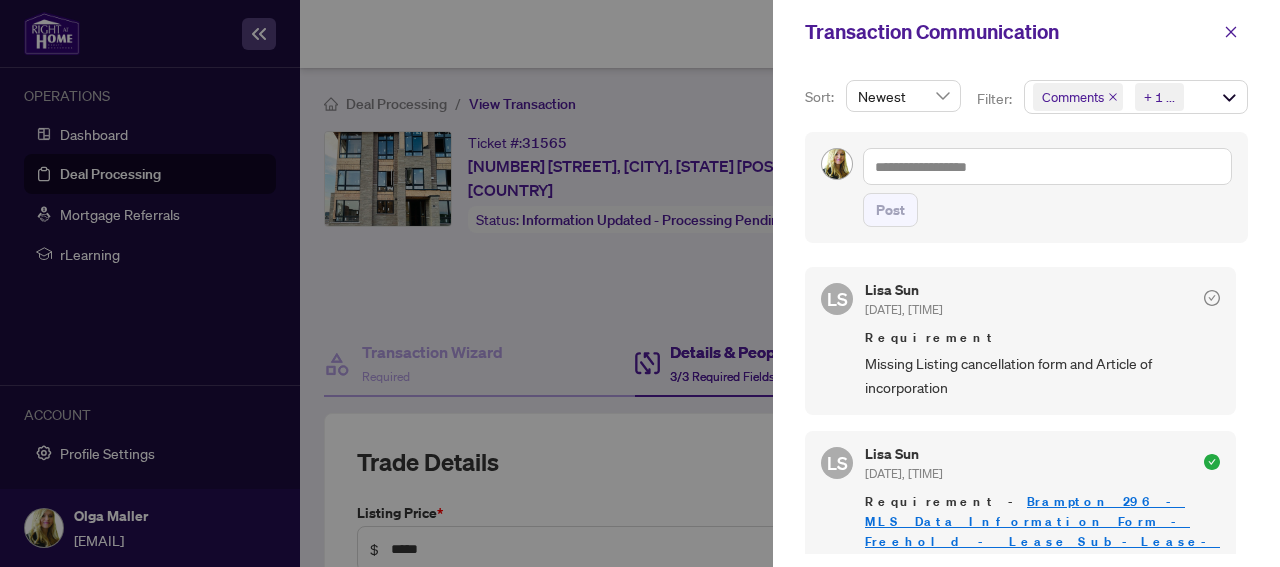 click at bounding box center (640, 283) 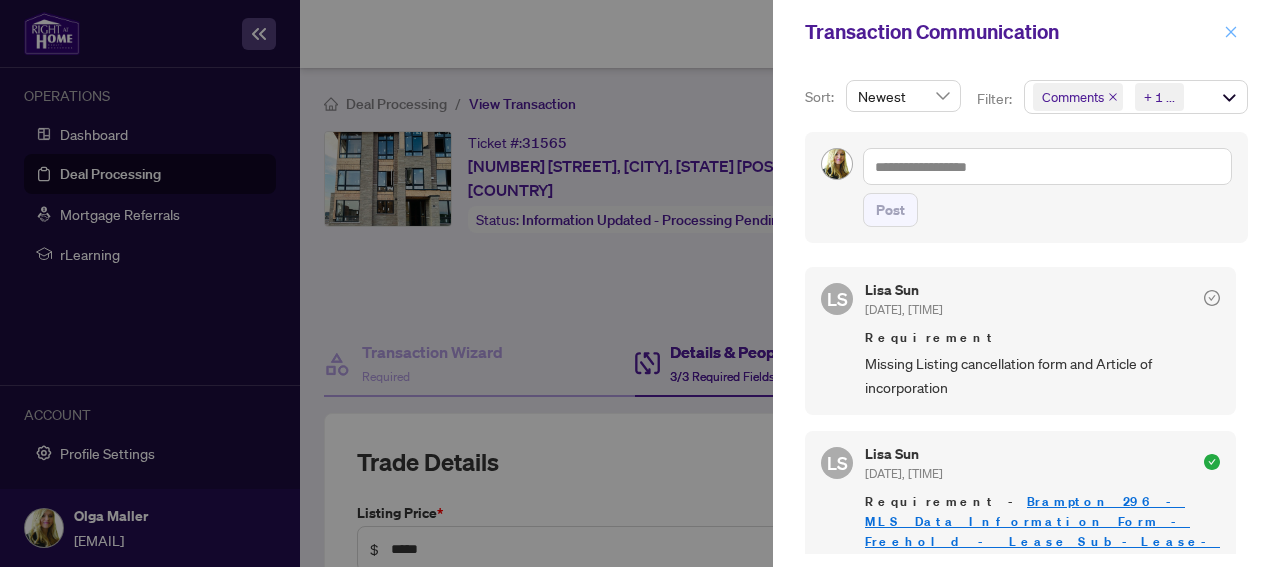 click 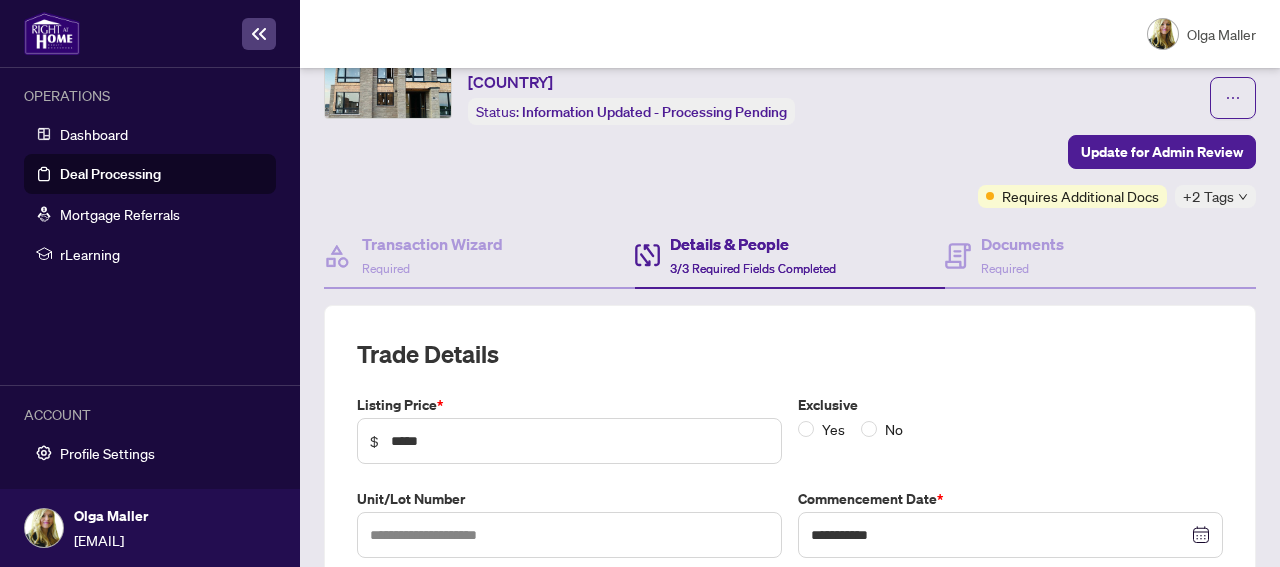 scroll, scrollTop: 0, scrollLeft: 0, axis: both 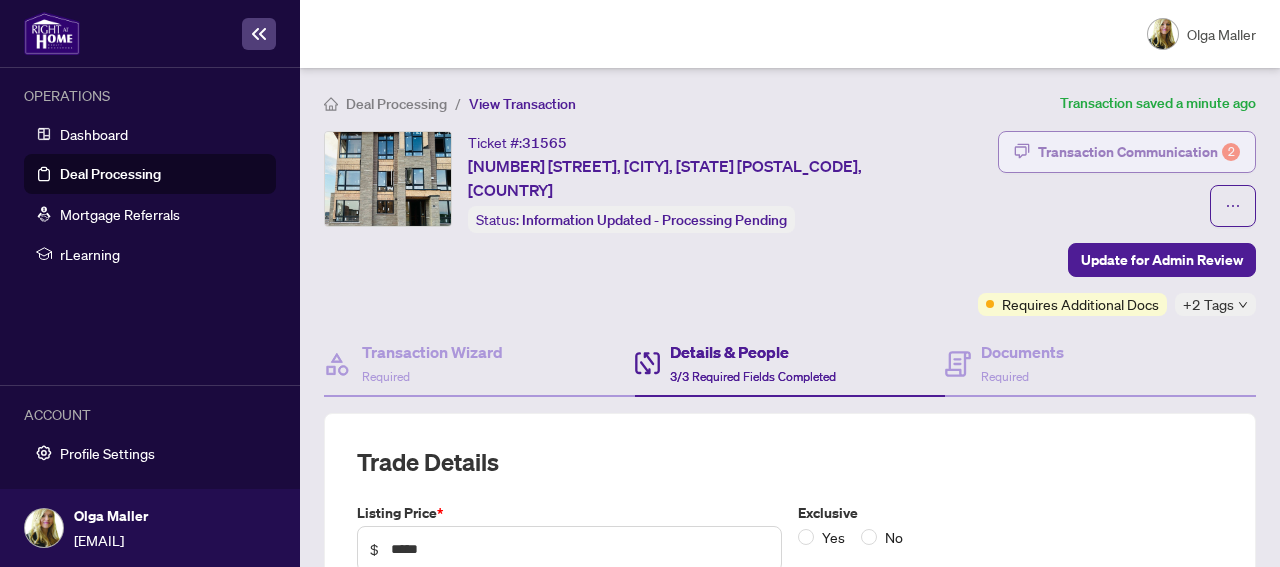click on "Transaction Communication 2" at bounding box center (1139, 152) 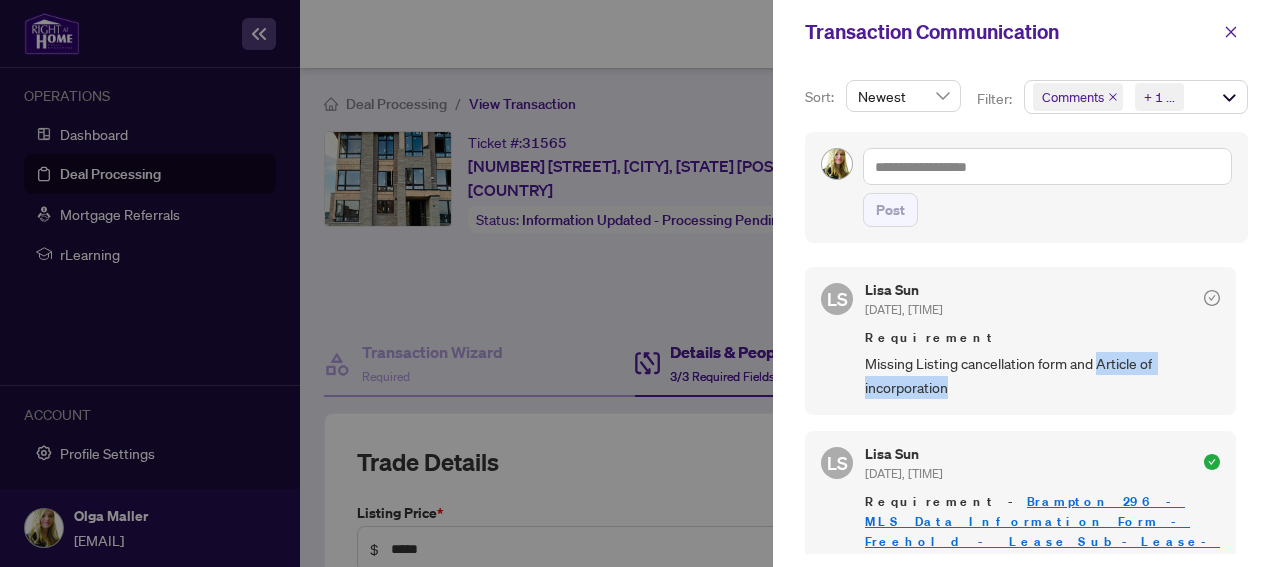 drag, startPoint x: 1100, startPoint y: 361, endPoint x: 1098, endPoint y: 379, distance: 18.110771 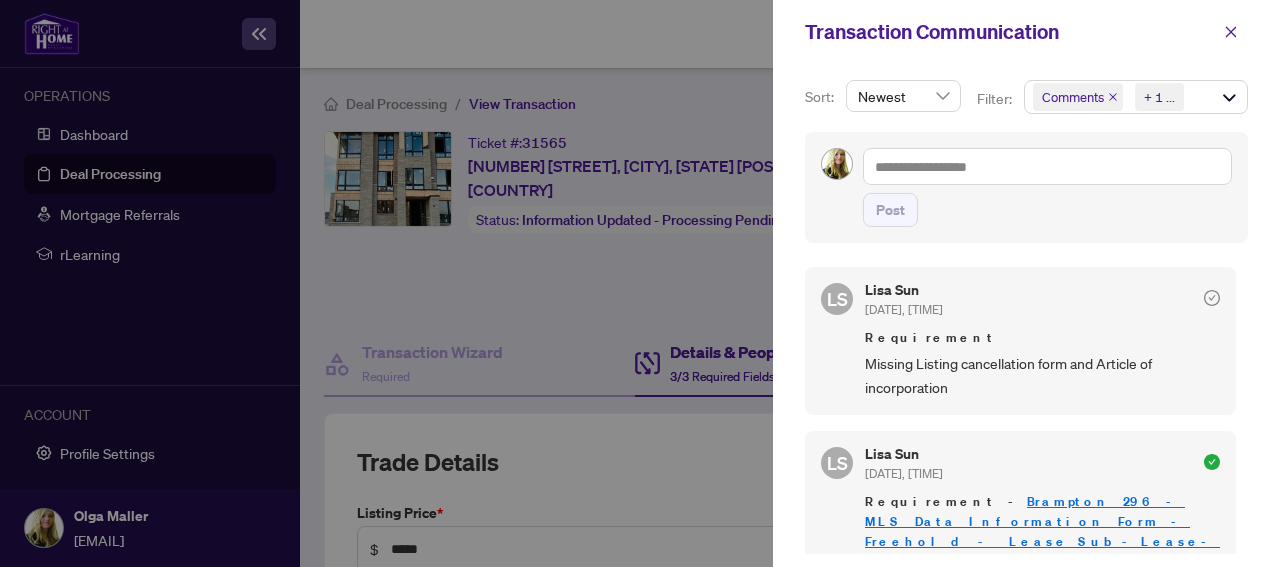 click at bounding box center (640, 283) 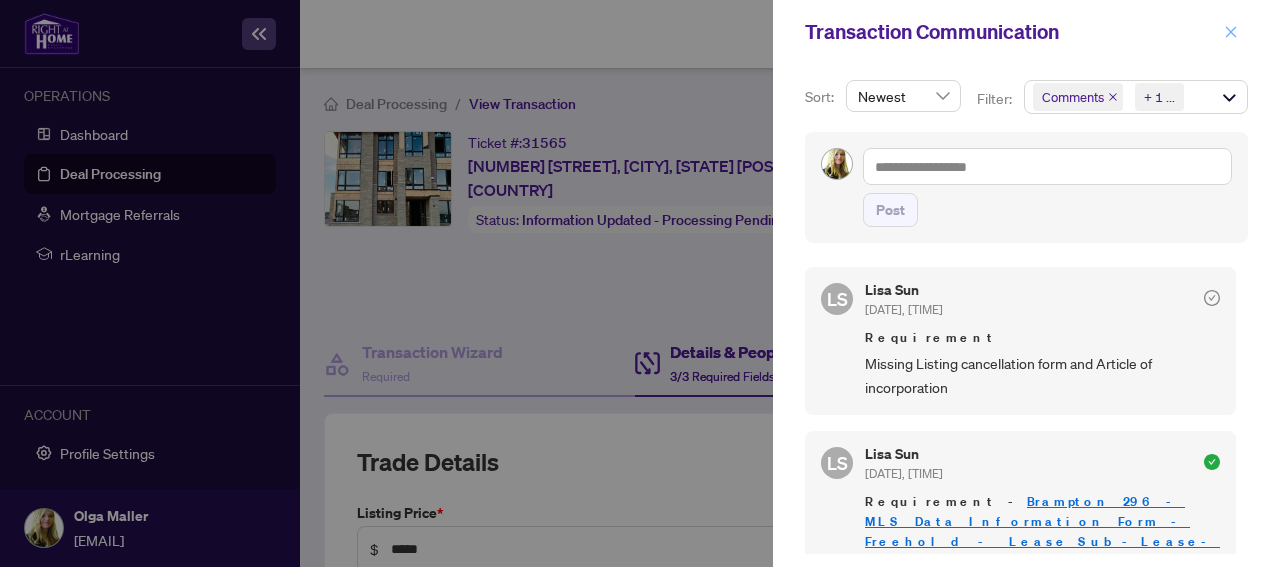 click 